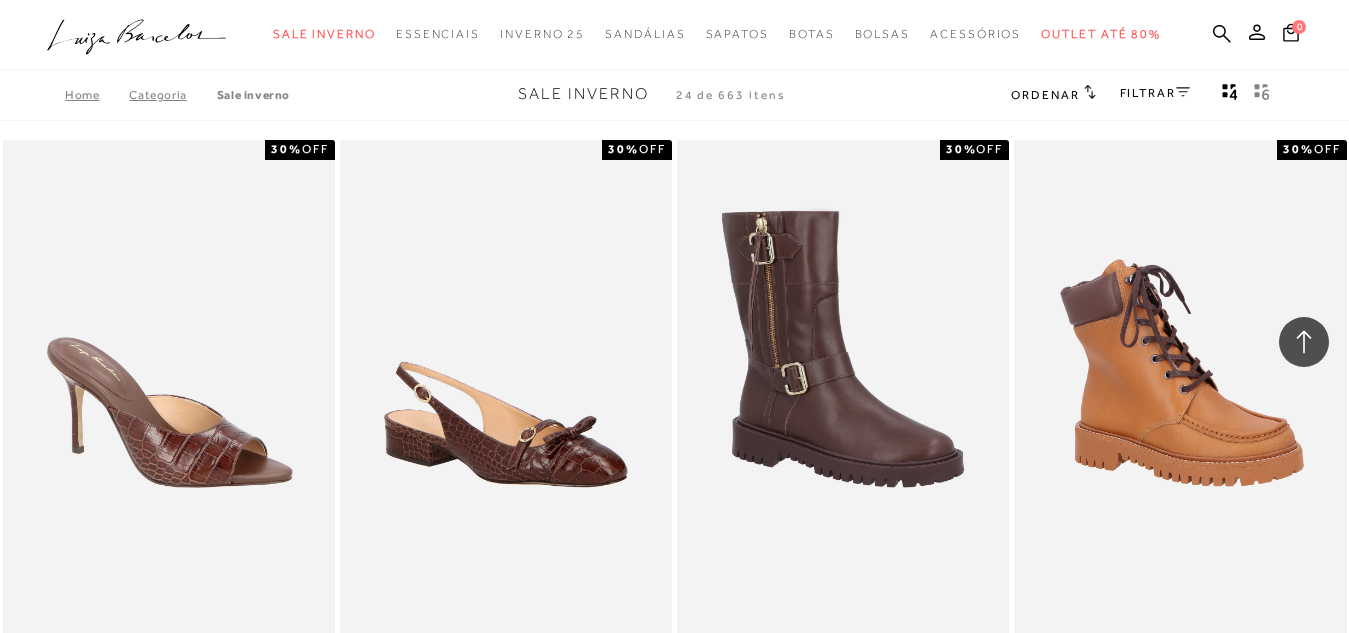 scroll, scrollTop: 4466, scrollLeft: 0, axis: vertical 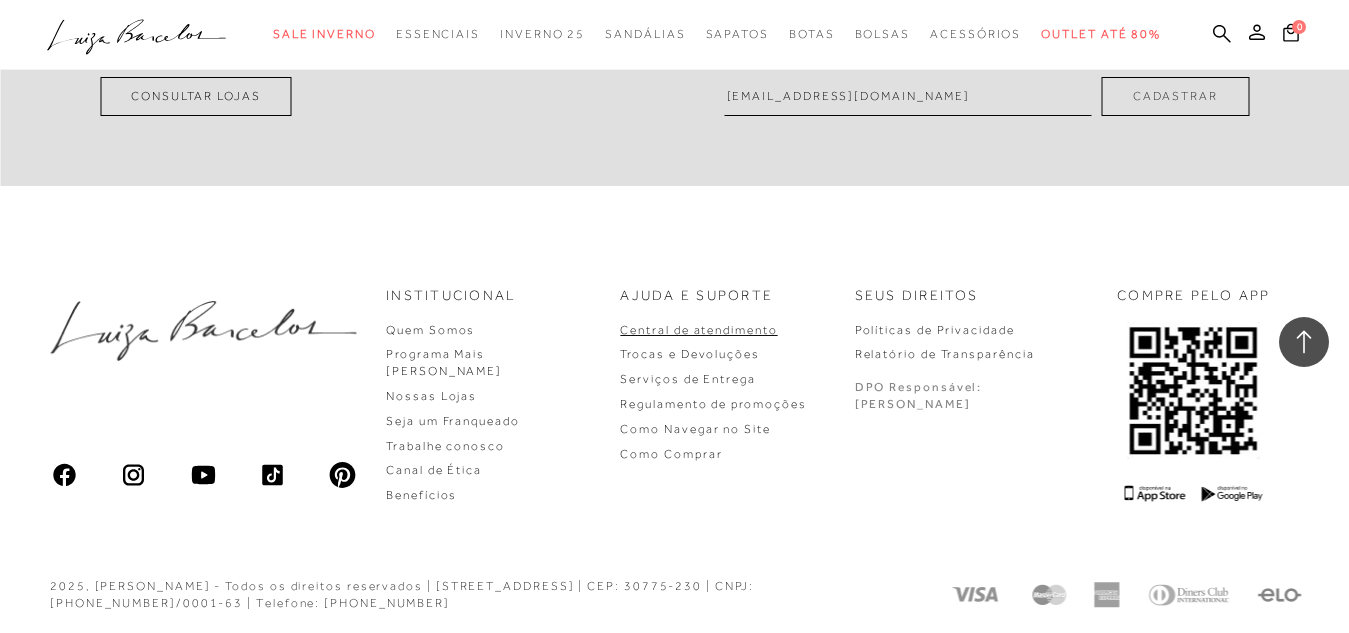 click on "Central de atendimento" at bounding box center [698, 330] 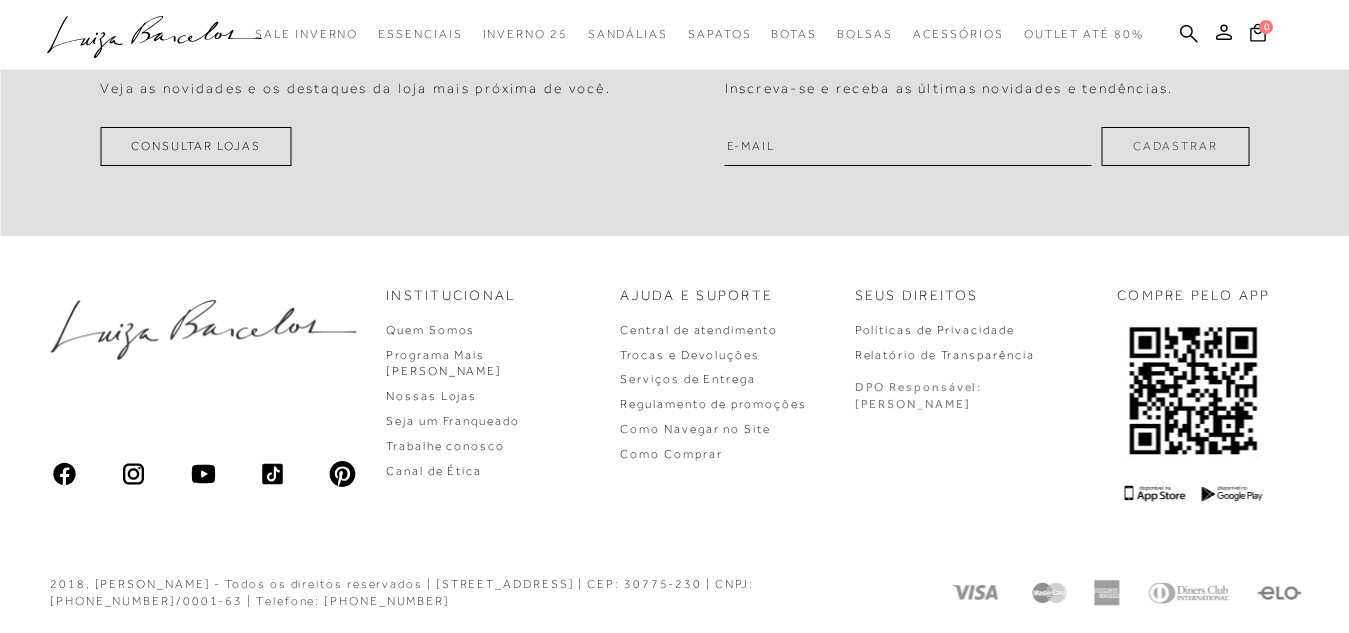 type on "[EMAIL_ADDRESS][DOMAIN_NAME]" 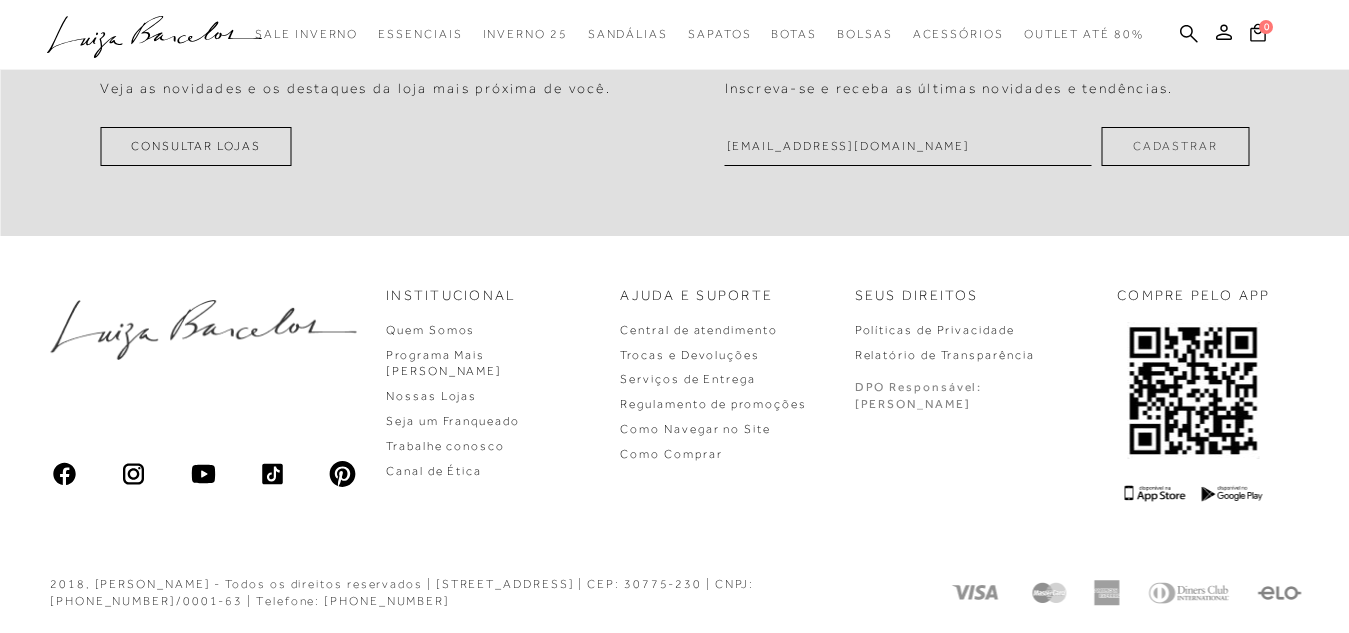 scroll, scrollTop: 0, scrollLeft: 0, axis: both 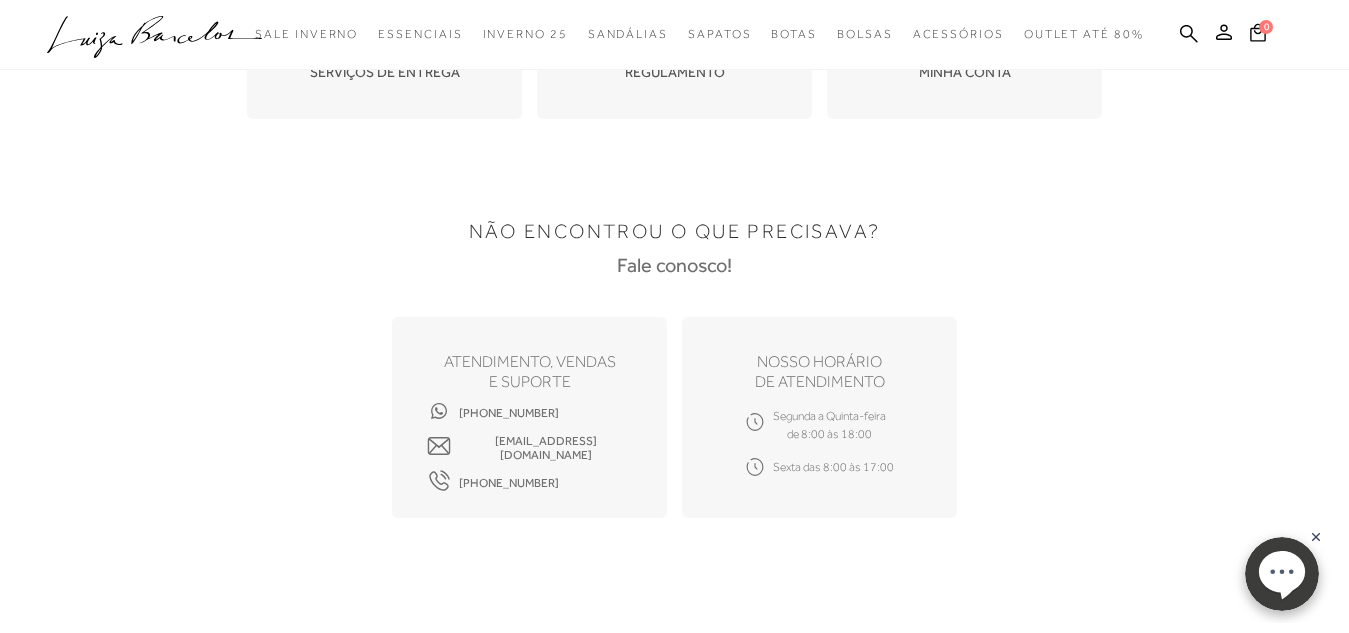 click 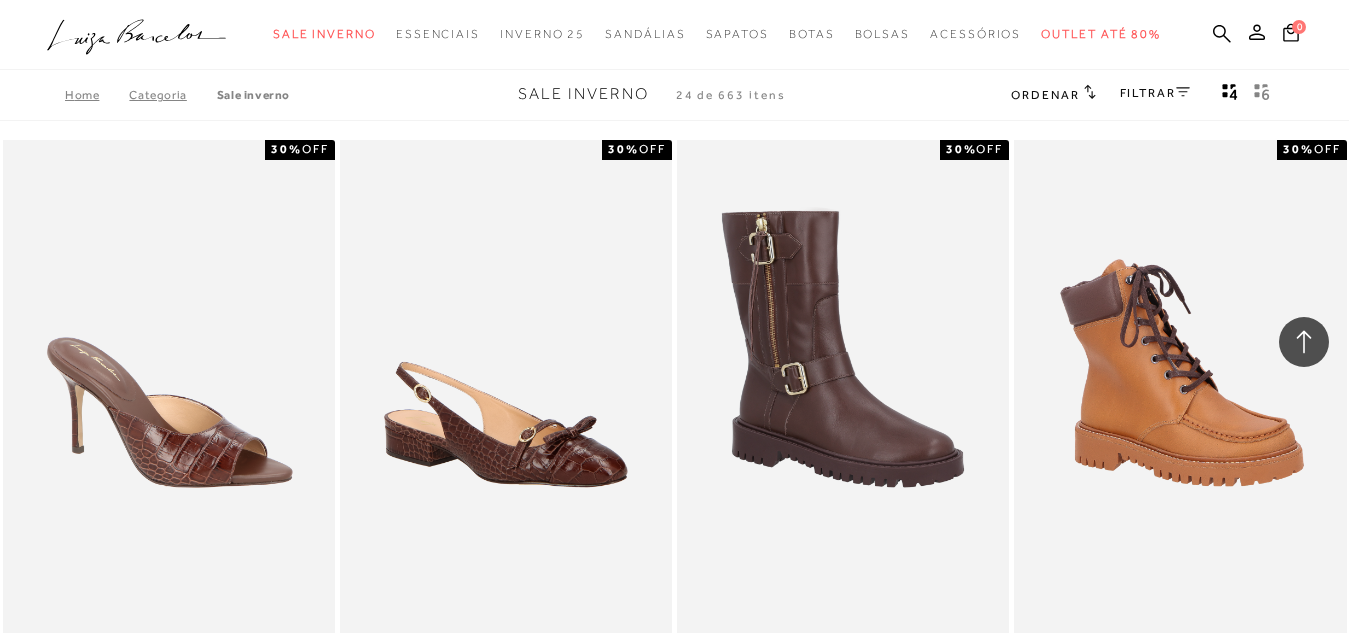 scroll, scrollTop: 4413, scrollLeft: 0, axis: vertical 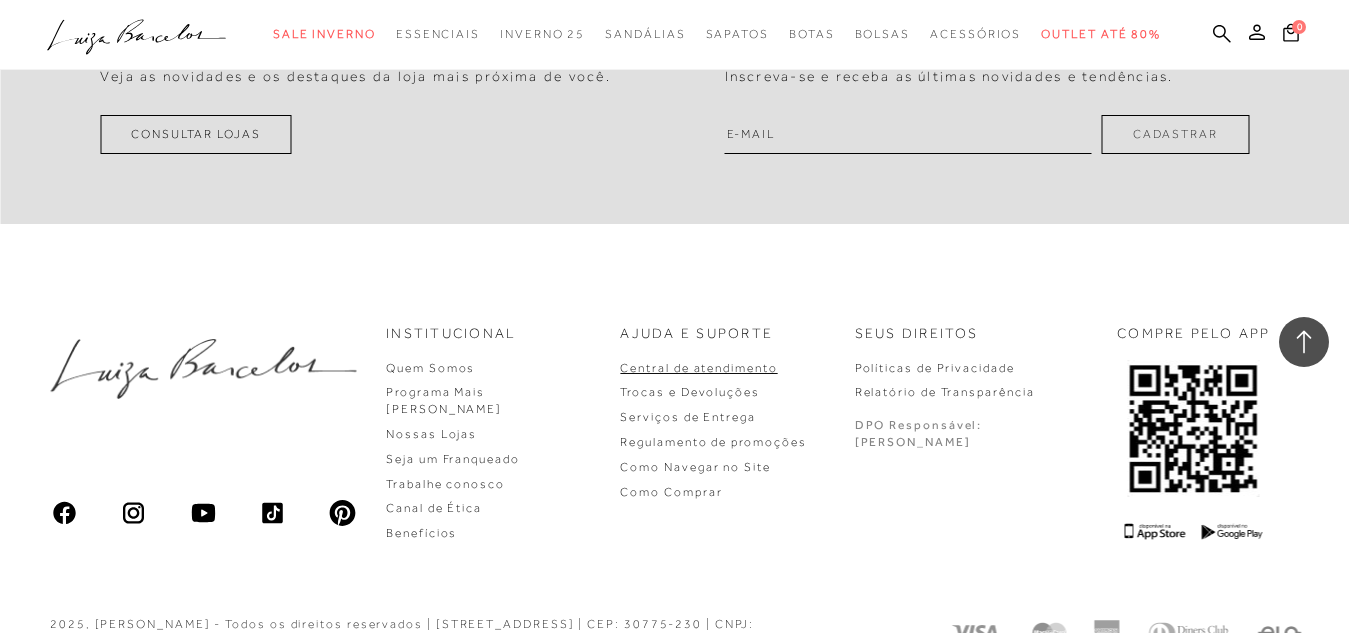 type 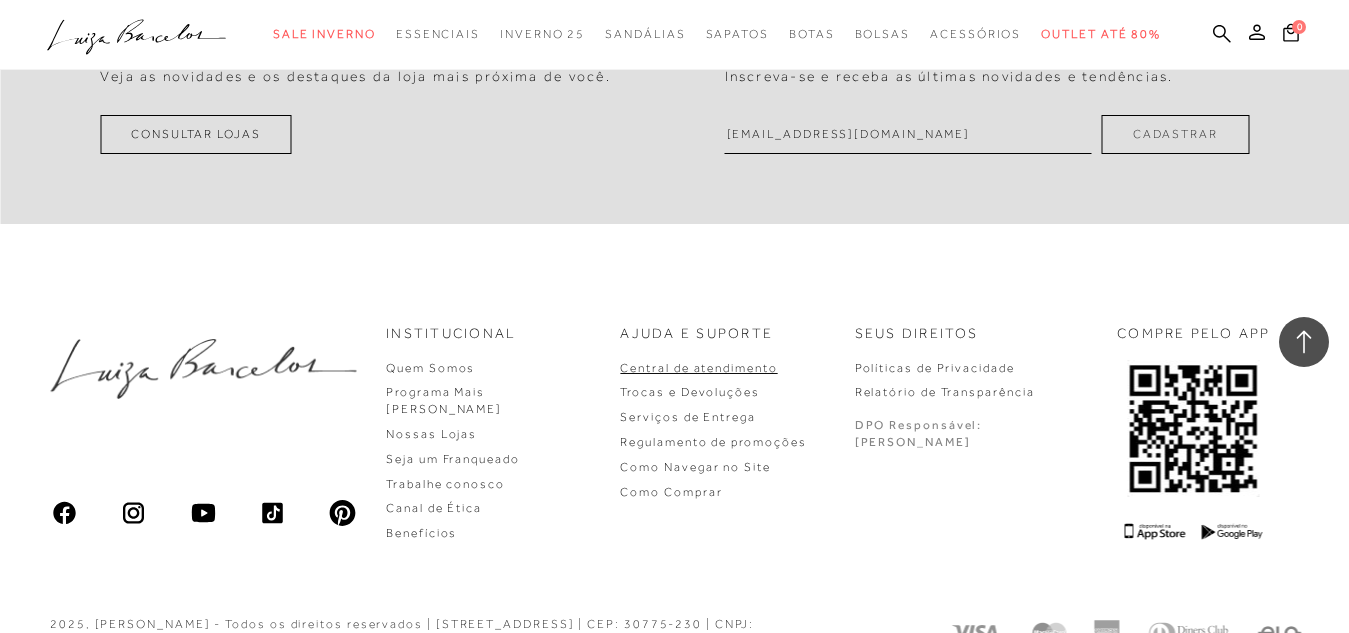 click on "Central de atendimento" at bounding box center (698, 368) 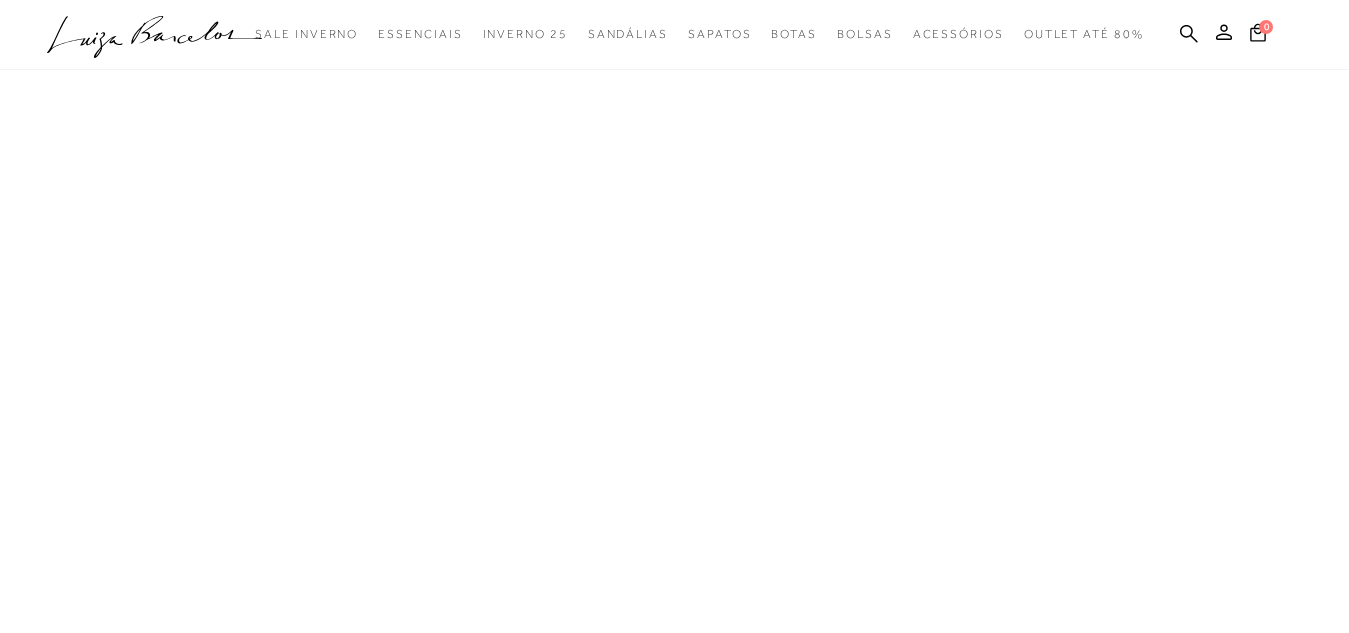 type on "[EMAIL_ADDRESS][DOMAIN_NAME]" 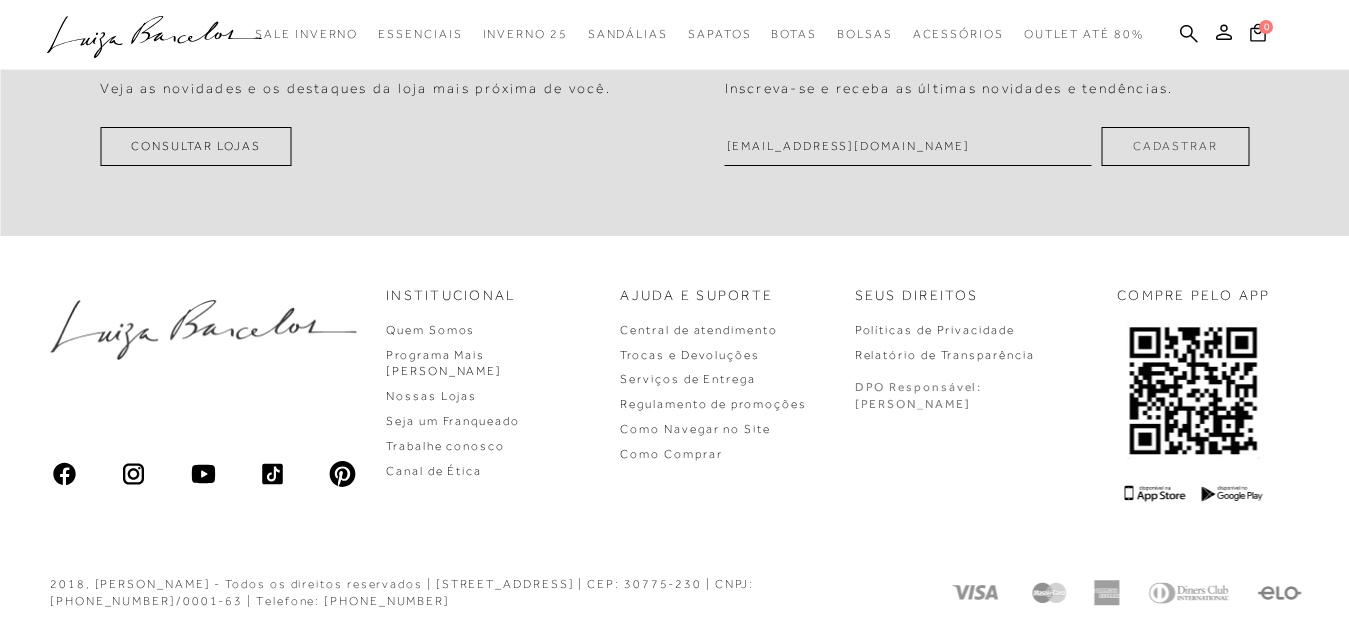 scroll, scrollTop: 0, scrollLeft: 0, axis: both 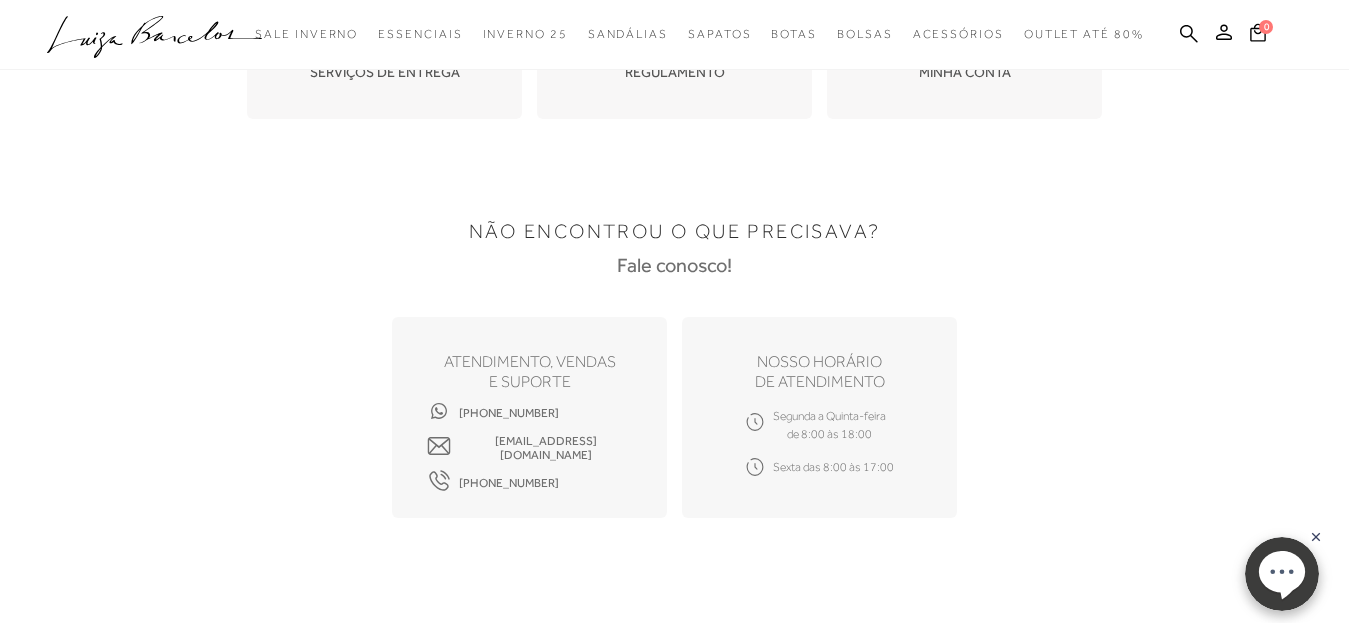 click 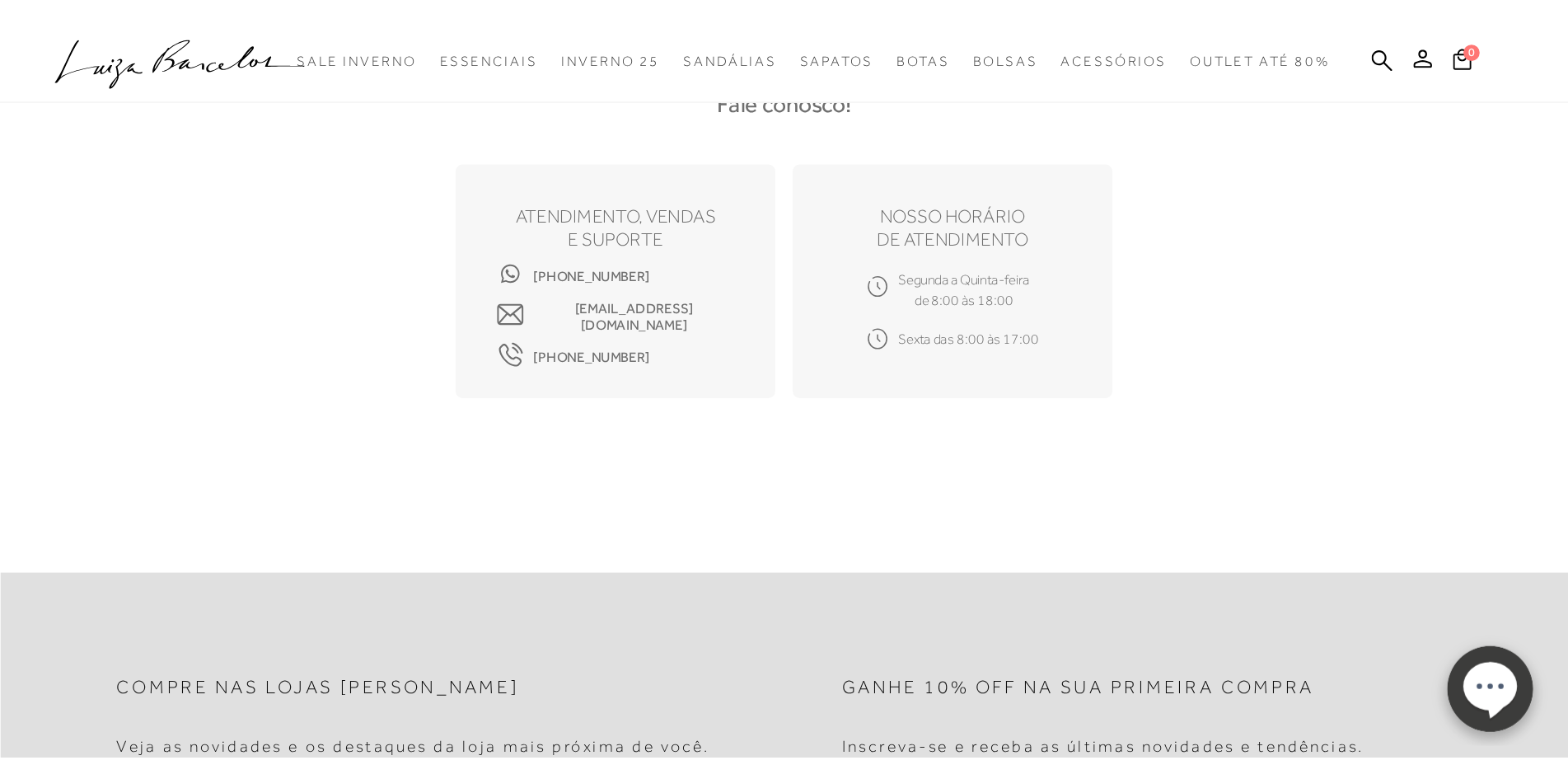 scroll, scrollTop: 495, scrollLeft: 0, axis: vertical 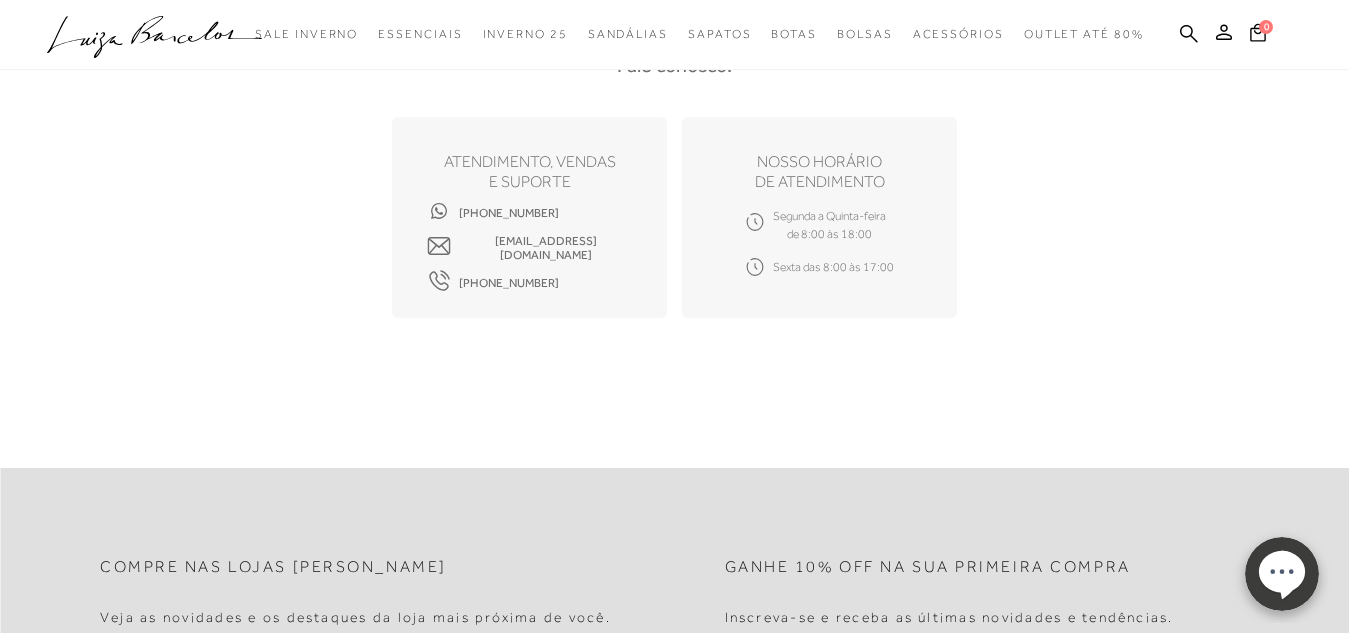 click on "[EMAIL_ADDRESS][DOMAIN_NAME]" at bounding box center (529, 247) 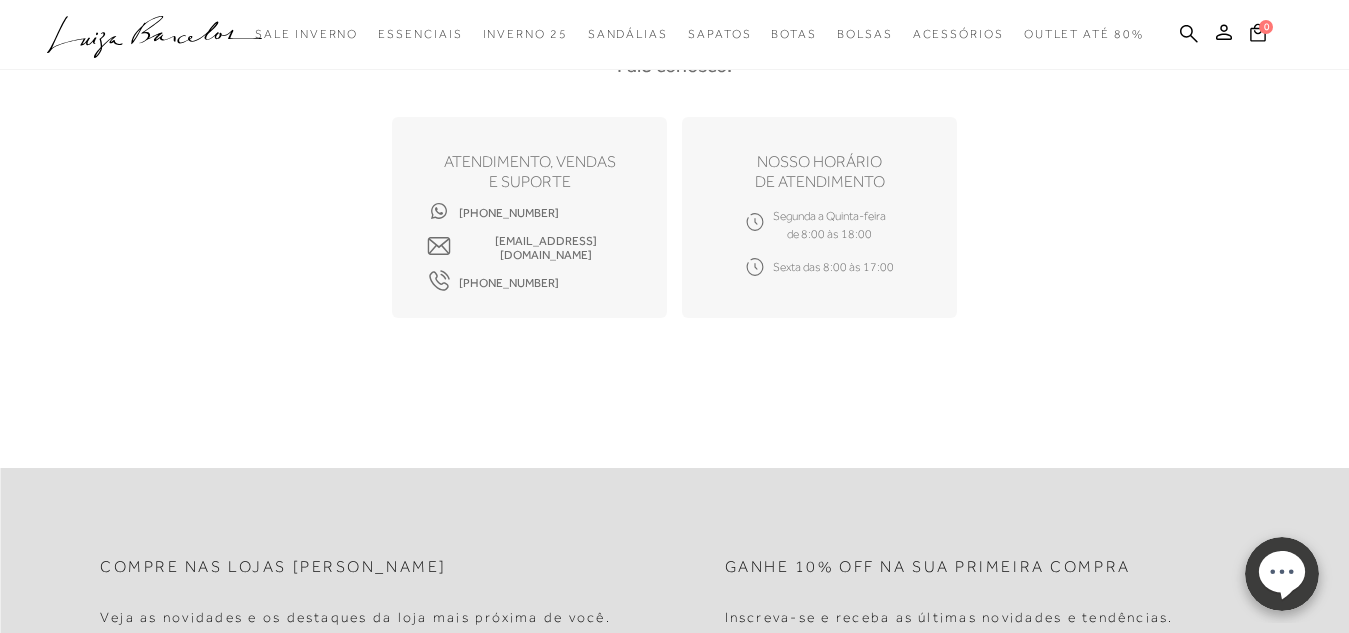 click on "[EMAIL_ADDRESS][DOMAIN_NAME]" at bounding box center [545, 248] 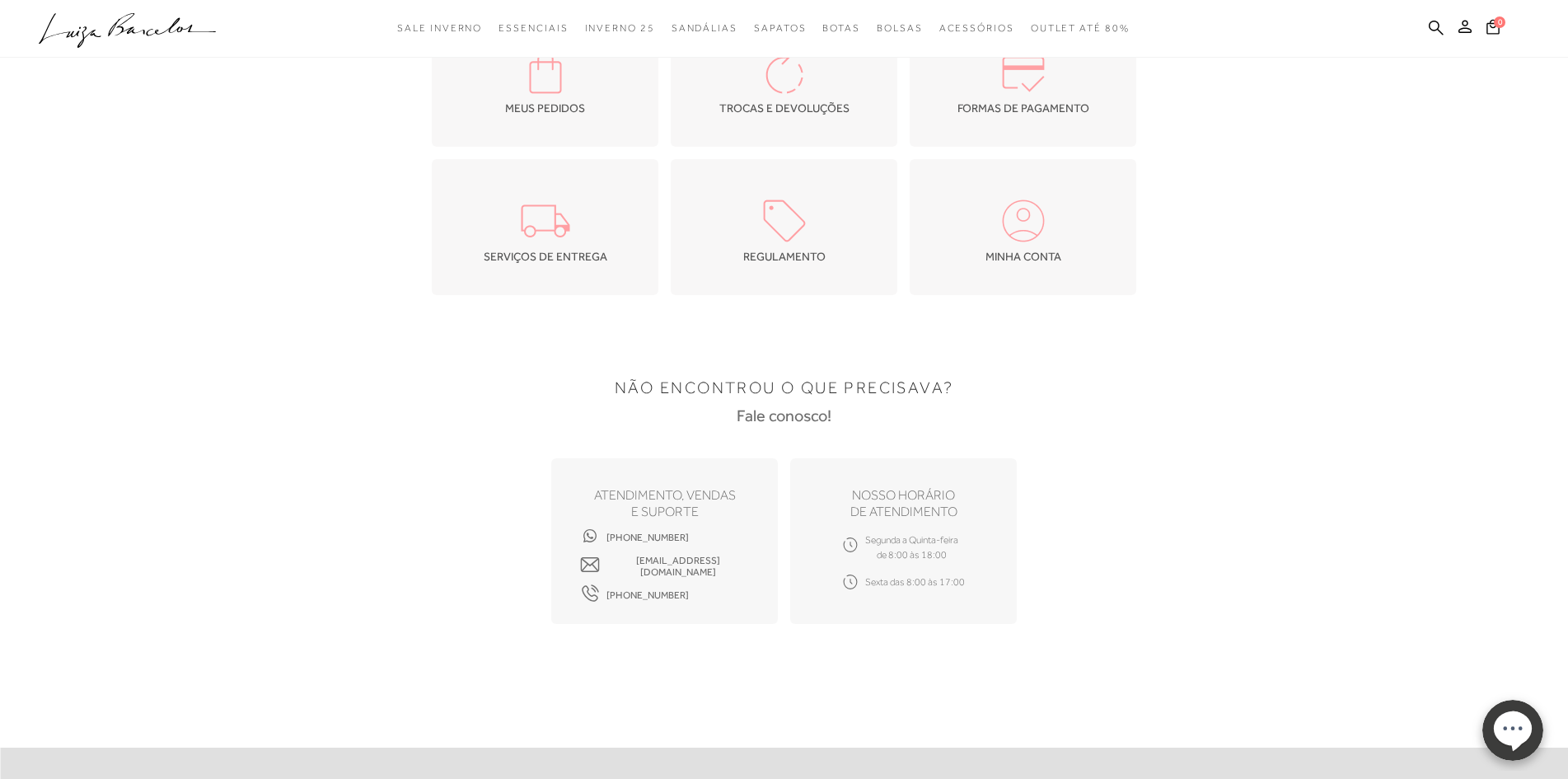 scroll, scrollTop: 0, scrollLeft: 0, axis: both 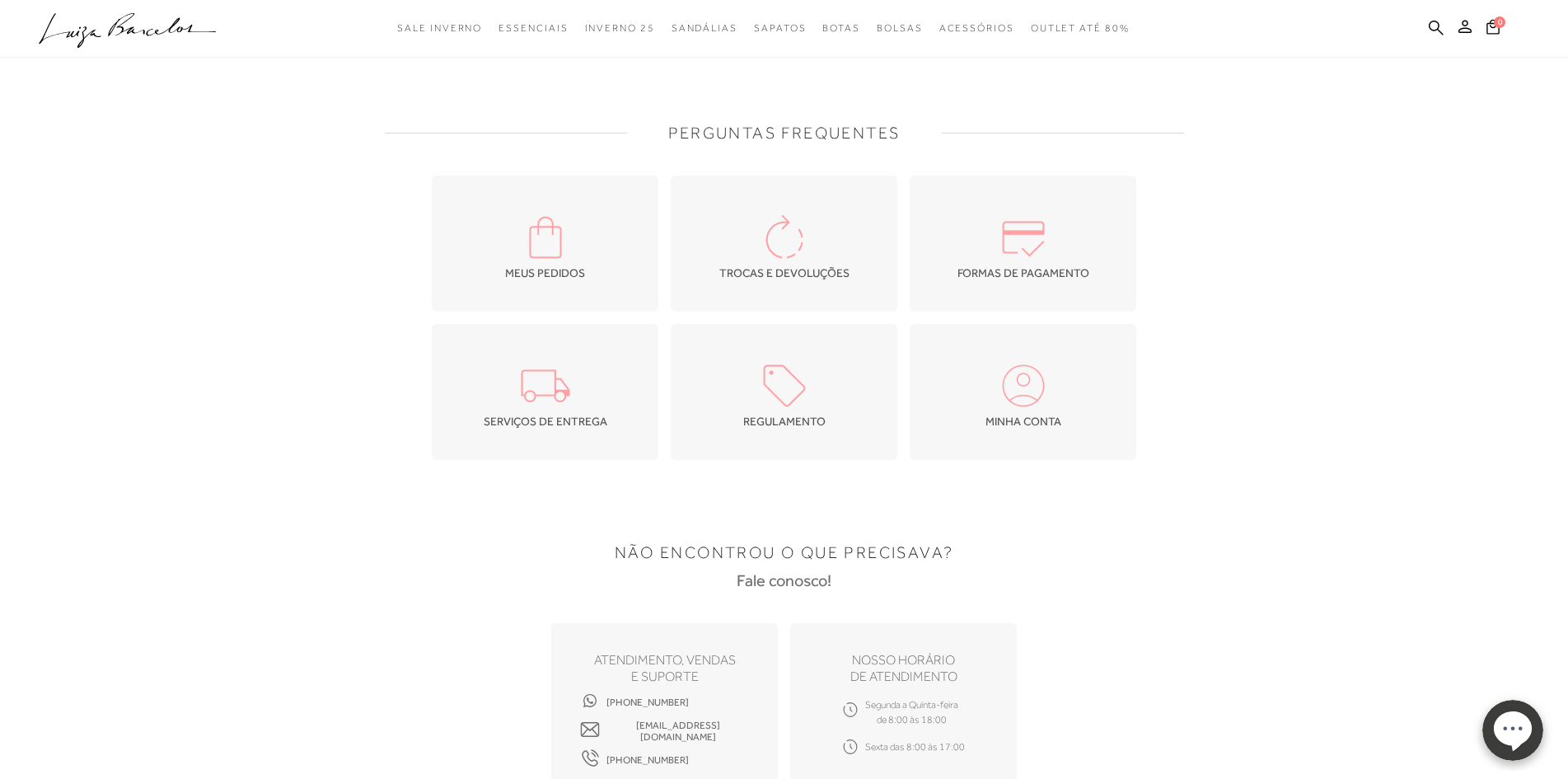 click 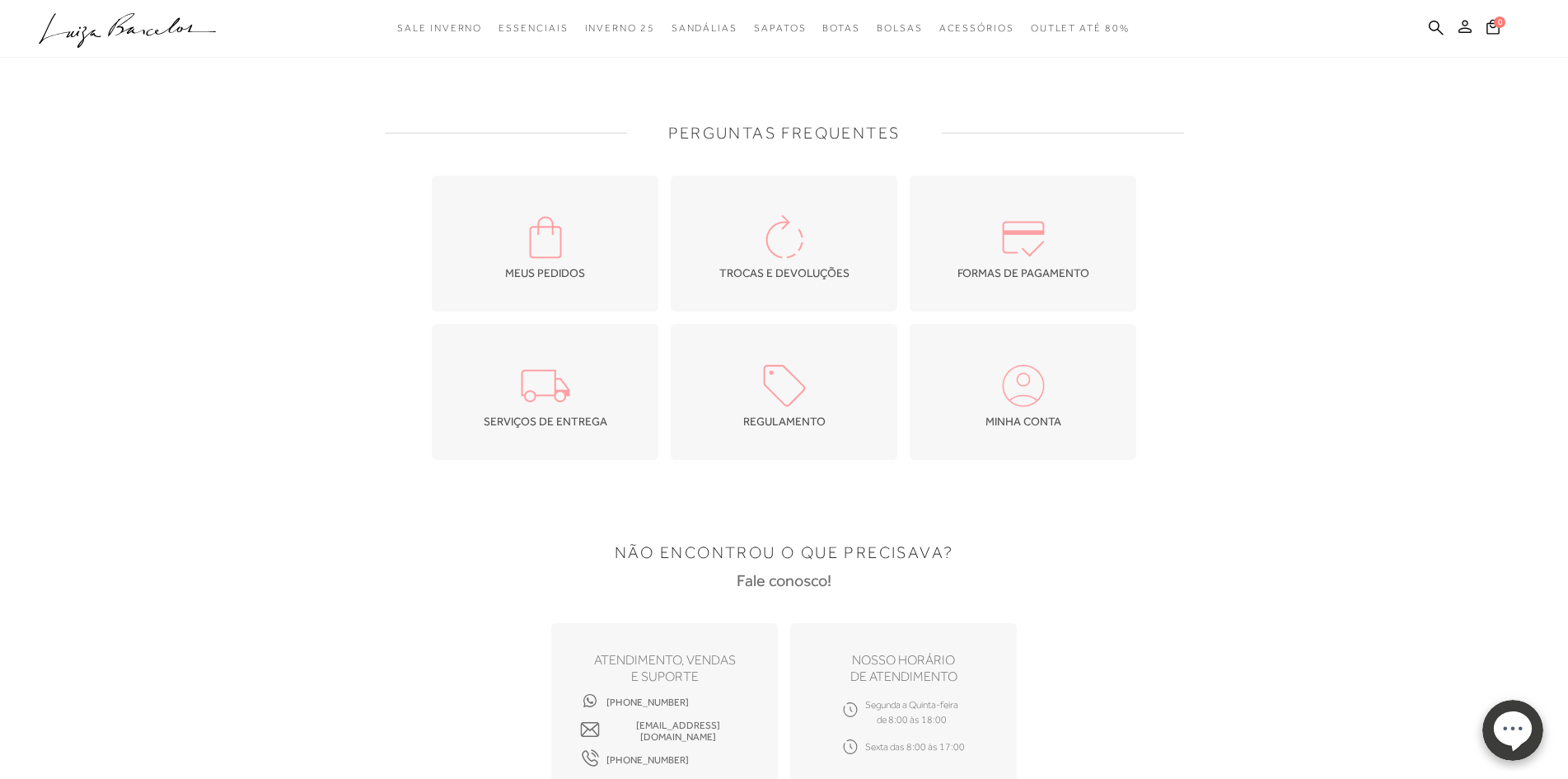 click 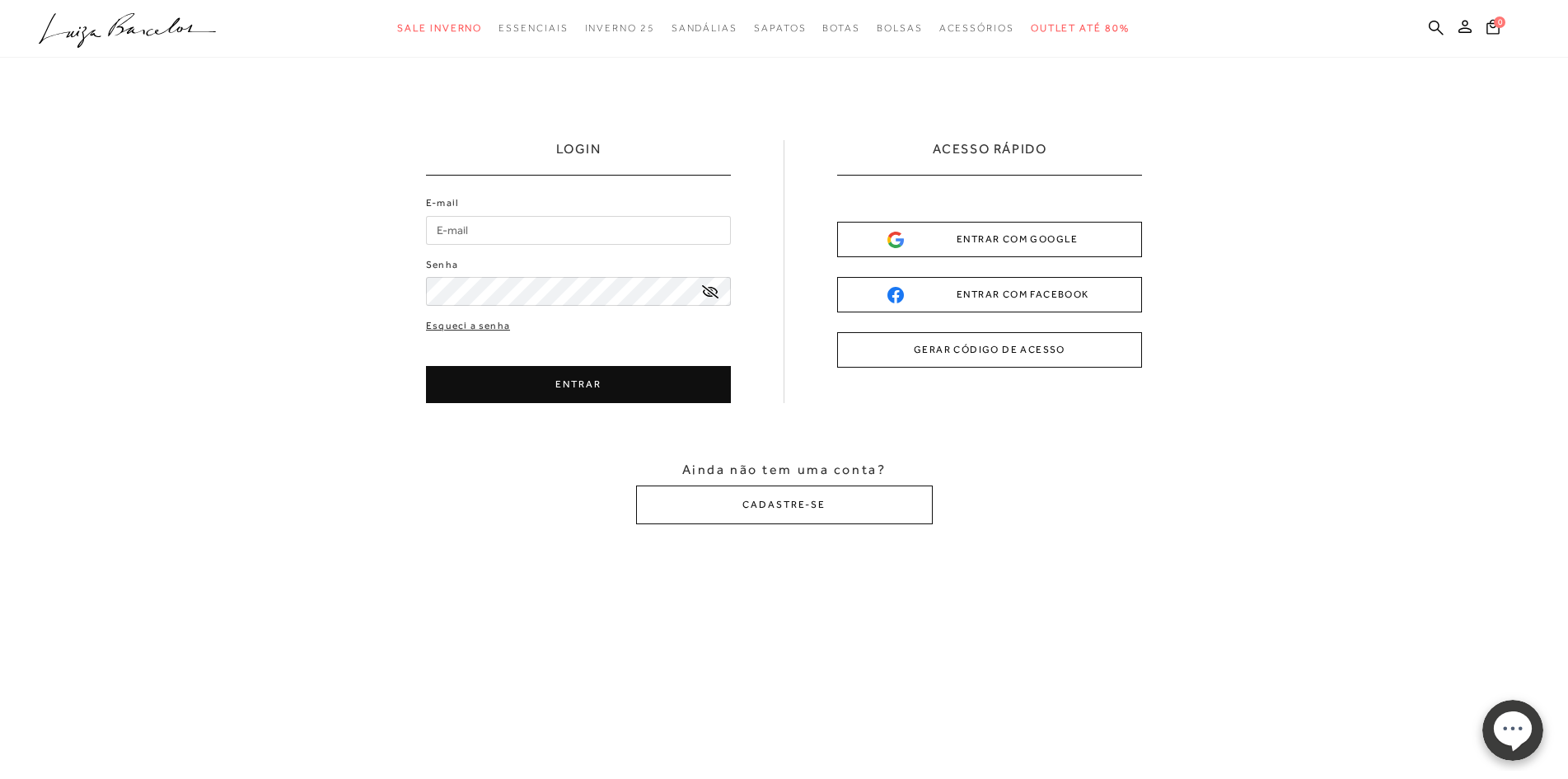 type on "[EMAIL_ADDRESS][DOMAIN_NAME]" 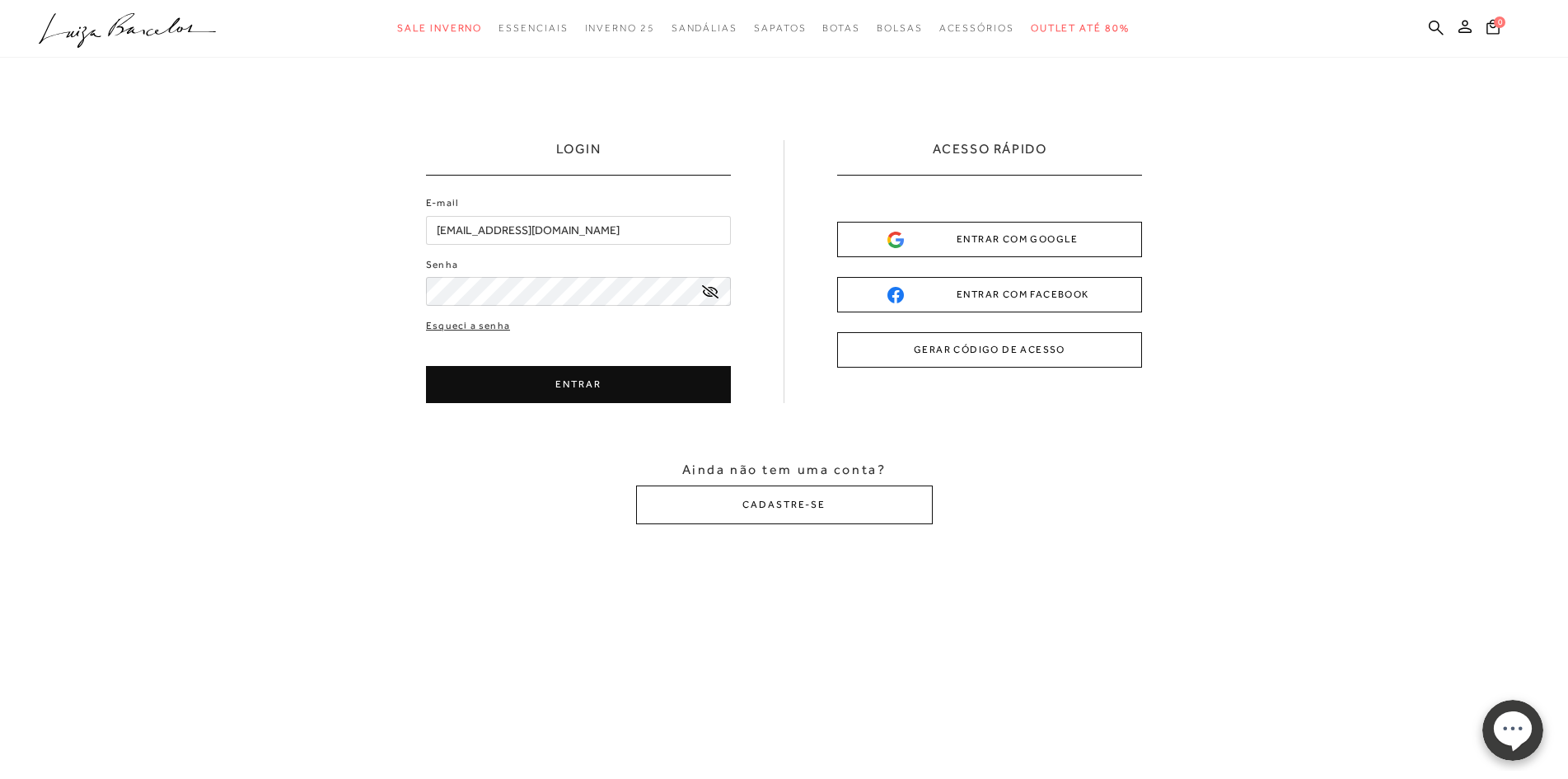 click on "ENTRAR COM GOOGLE" at bounding box center (990, 239) 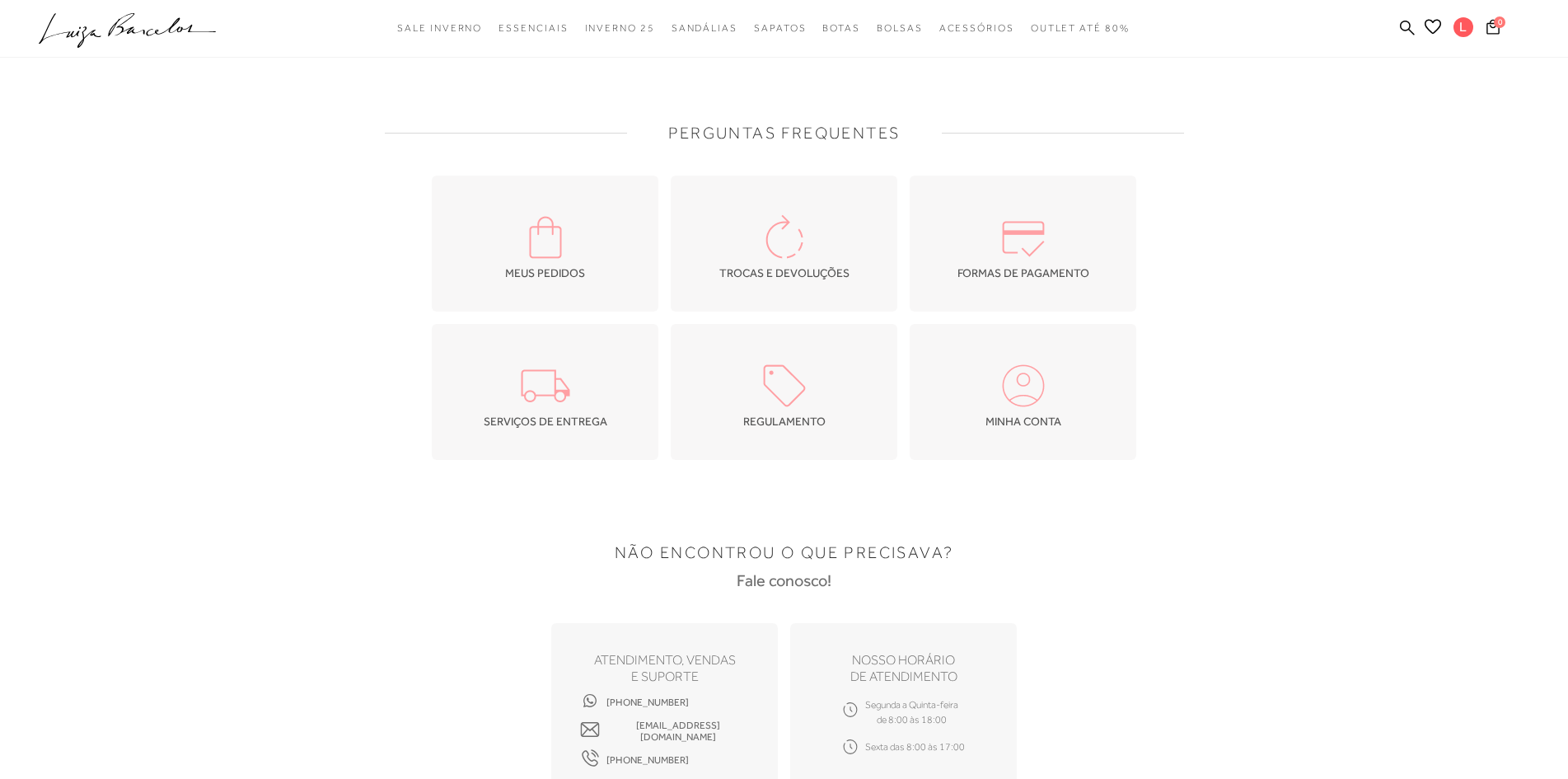 scroll, scrollTop: 0, scrollLeft: 0, axis: both 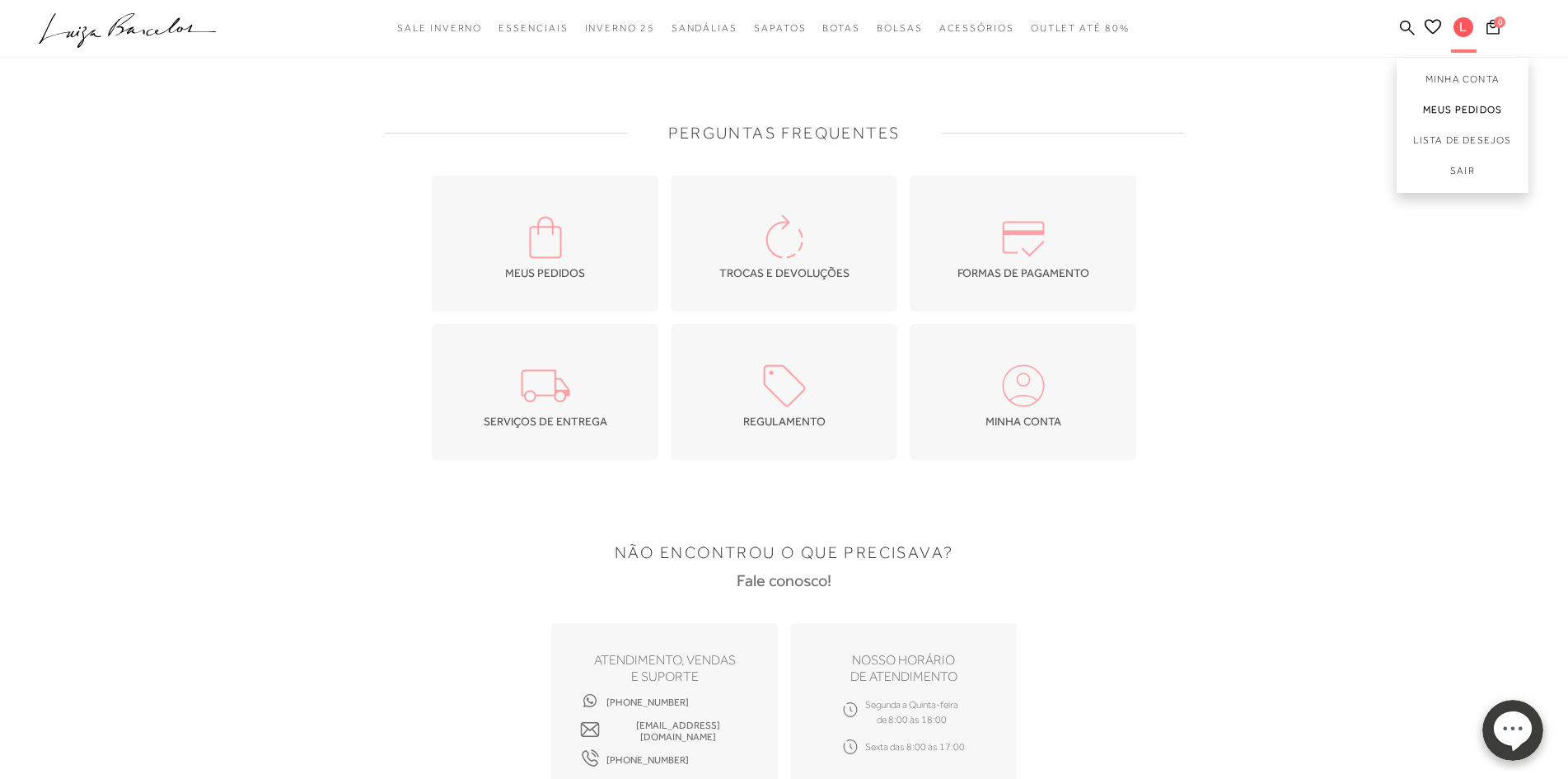type on "[EMAIL_ADDRESS][DOMAIN_NAME]" 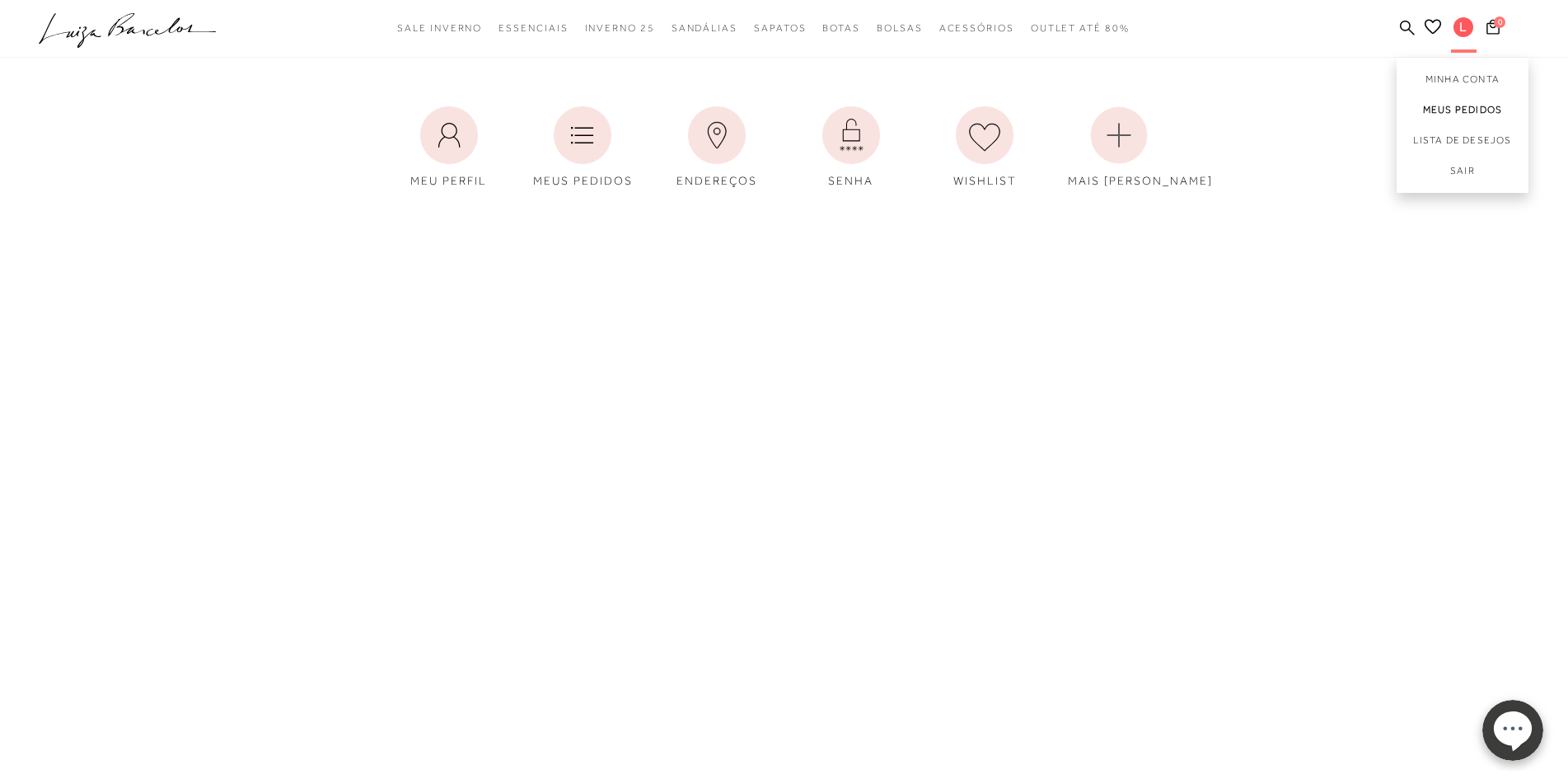 type on "[EMAIL_ADDRESS][DOMAIN_NAME]" 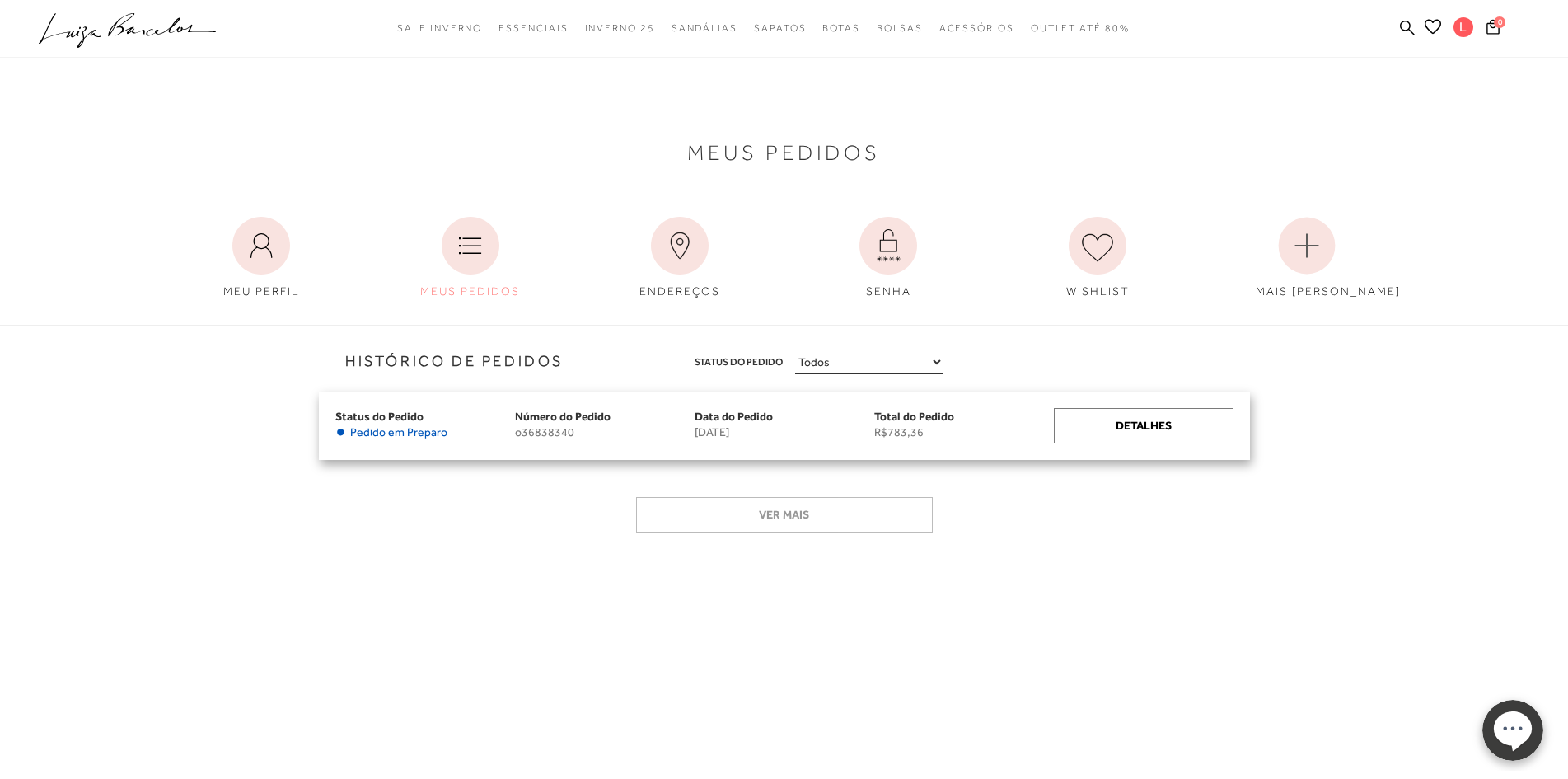 click on "Status do Pedido
•
Pedido em Preparo
Número do Pedido
o36838340
Data do Pedido
8 de julho de 2025
Total do Pedido
R$783,36
Data do Pedido
8 de julho de 2025
Número do Pedido
o36838340
Status do Pedido
•
Pedido em Preparo
Total do Pedido
R$783,36
Detalhes" at bounding box center [784, 425] 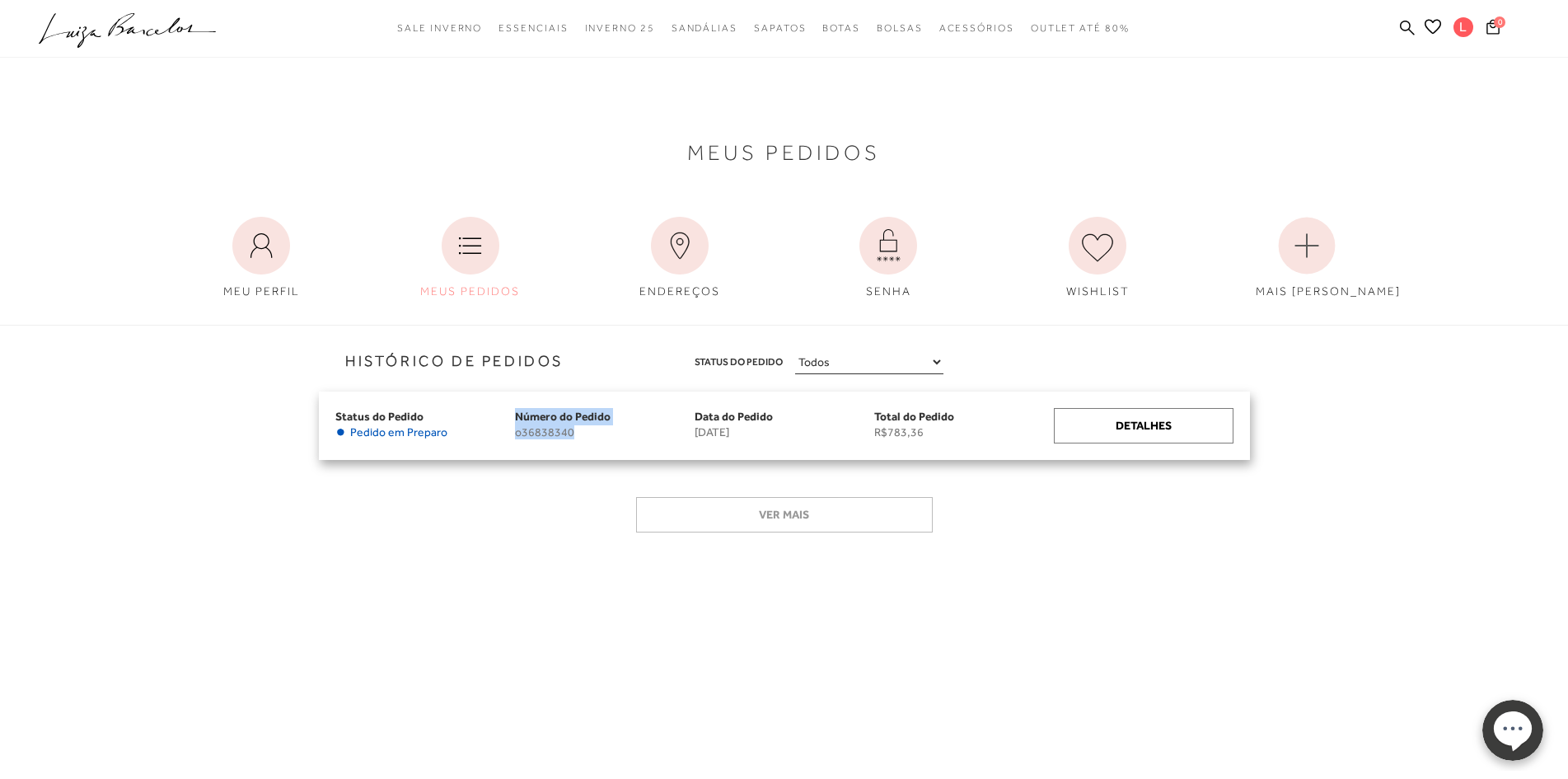 drag, startPoint x: 597, startPoint y: 439, endPoint x: 512, endPoint y: 438, distance: 85.00588 